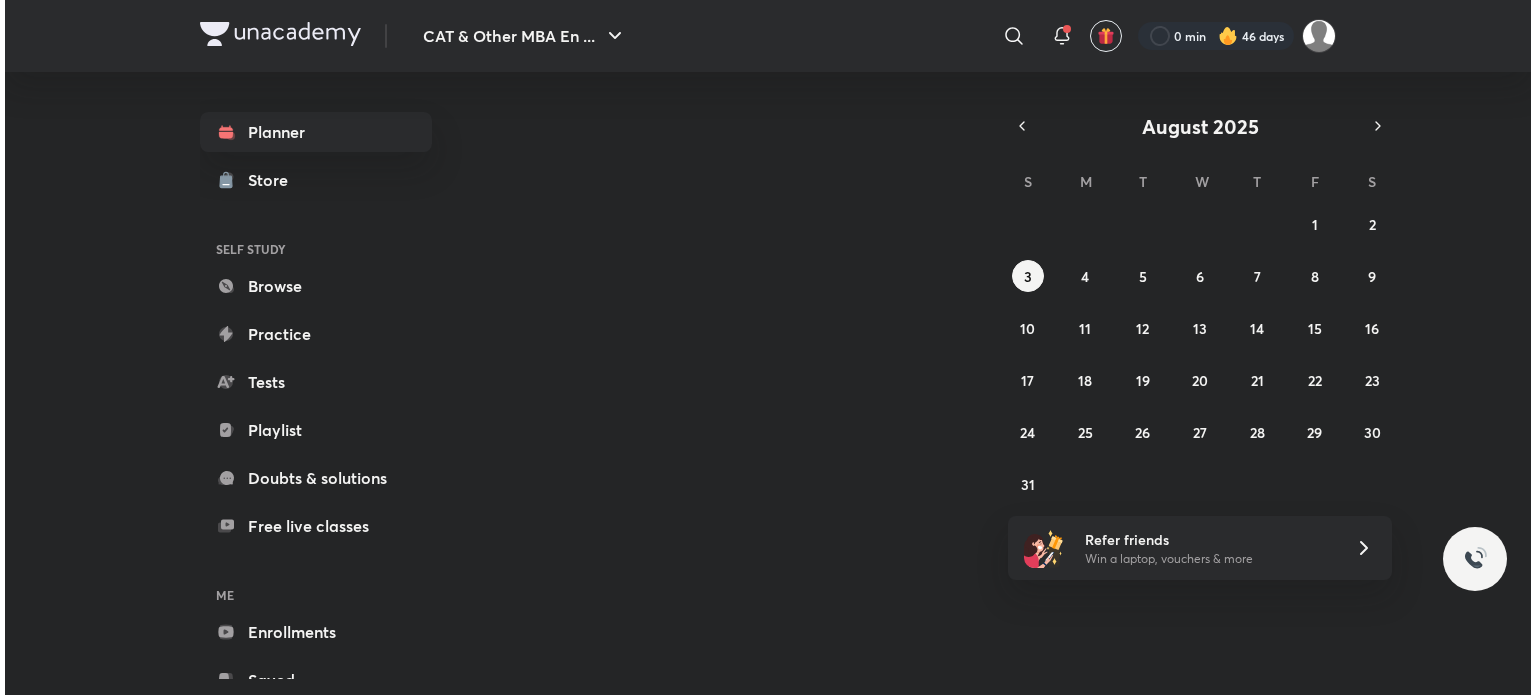 scroll, scrollTop: 0, scrollLeft: 0, axis: both 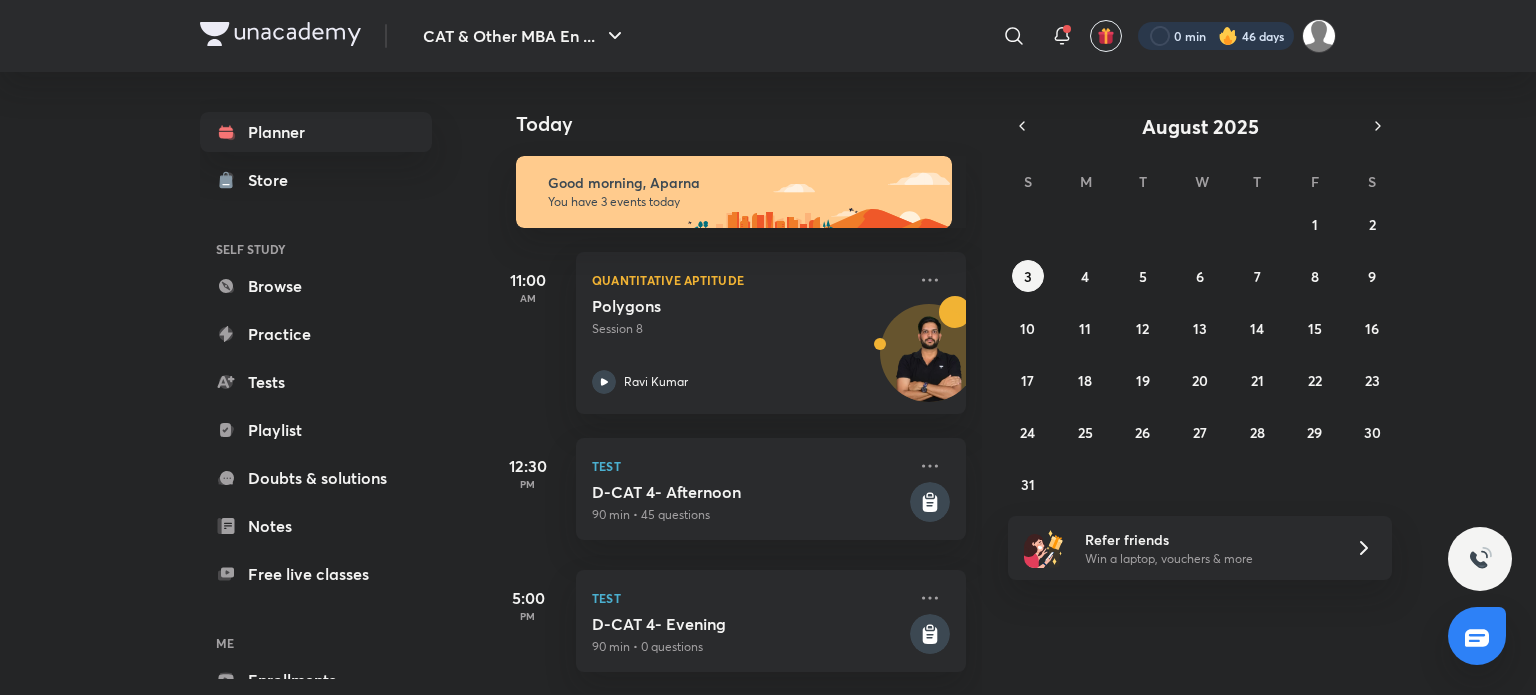 click at bounding box center (1216, 36) 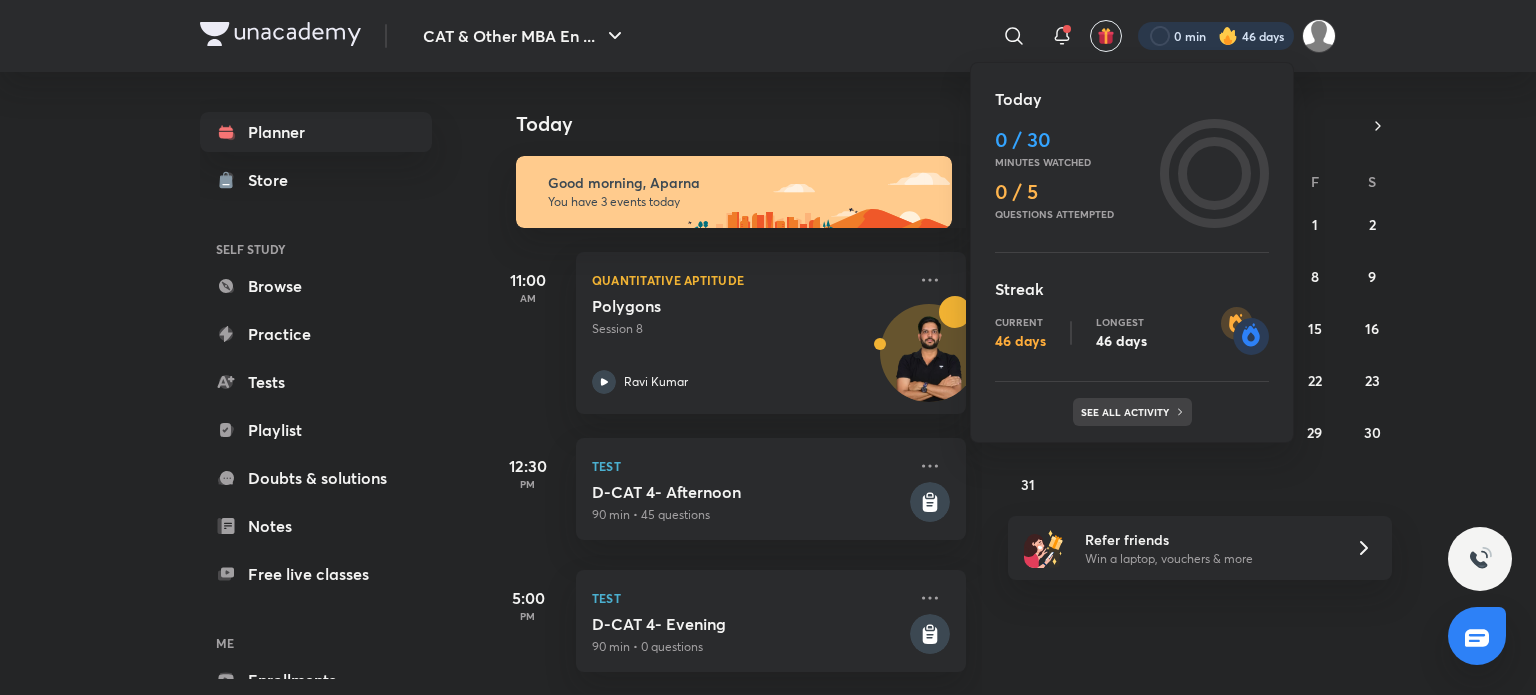 click on "See all activity" at bounding box center [1132, 412] 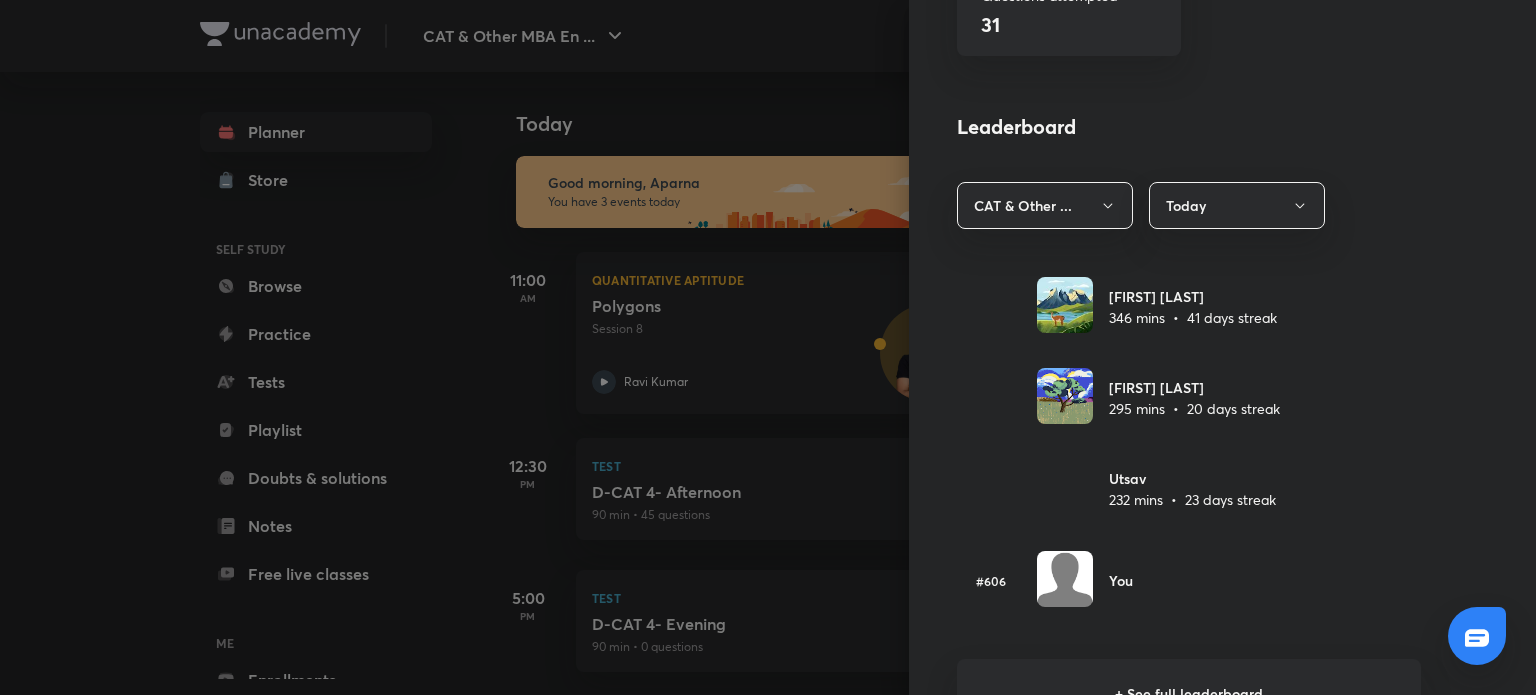 scroll, scrollTop: 1148, scrollLeft: 0, axis: vertical 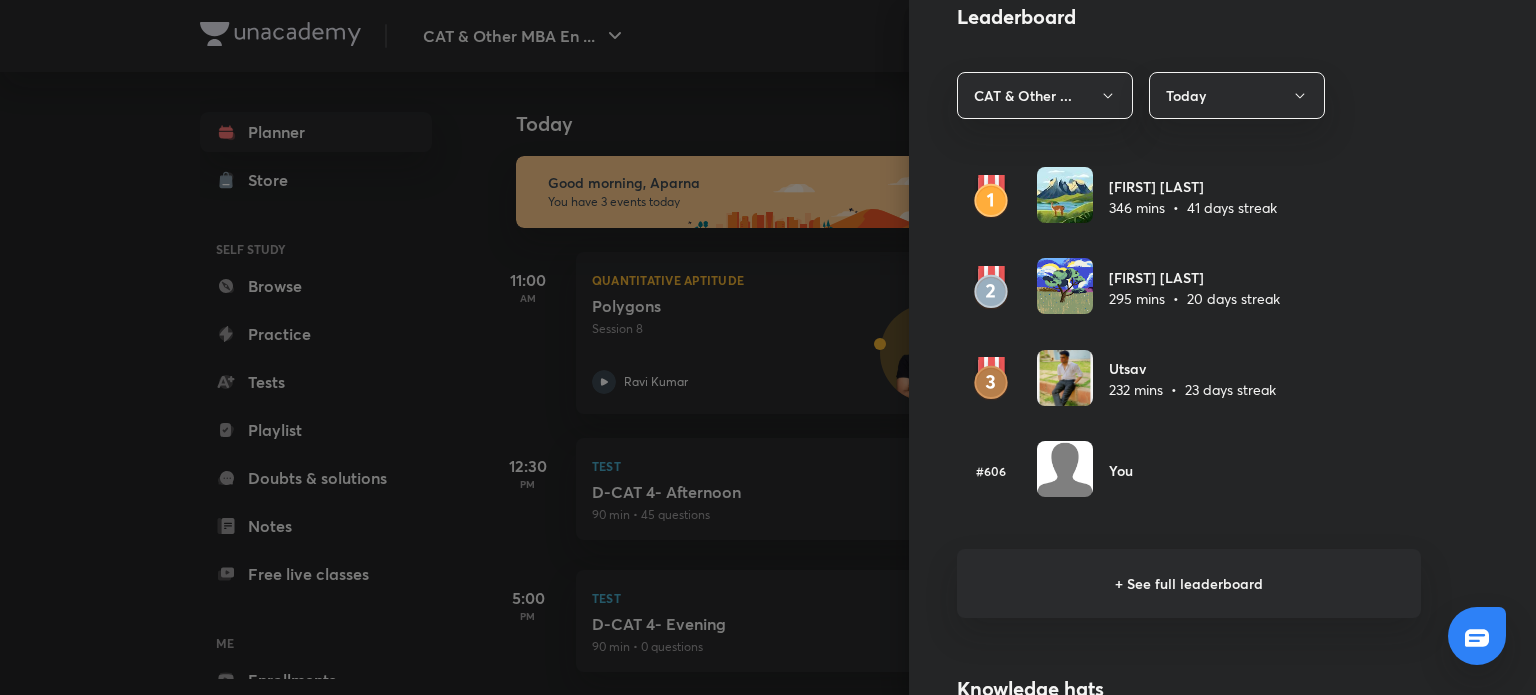 click on "+ See full leaderboard" at bounding box center [1189, 583] 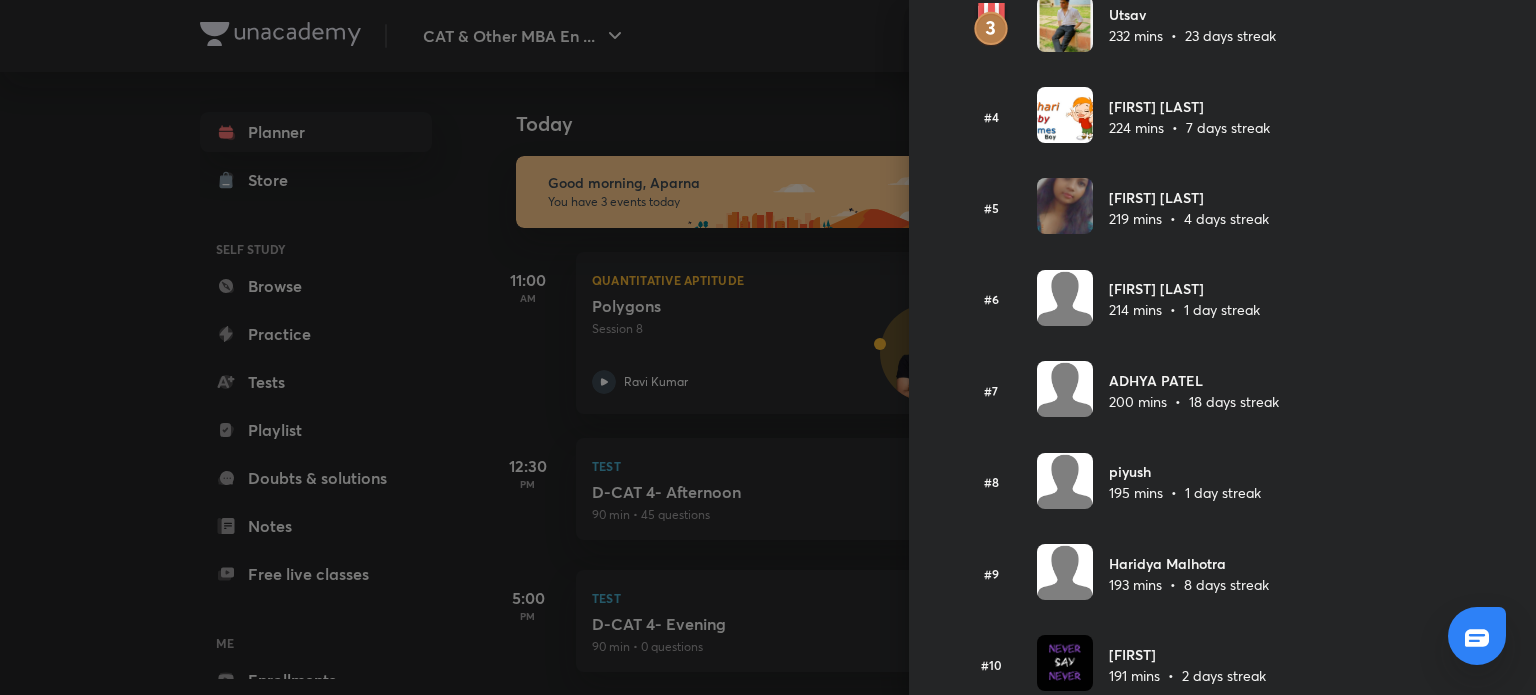 scroll, scrollTop: 0, scrollLeft: 0, axis: both 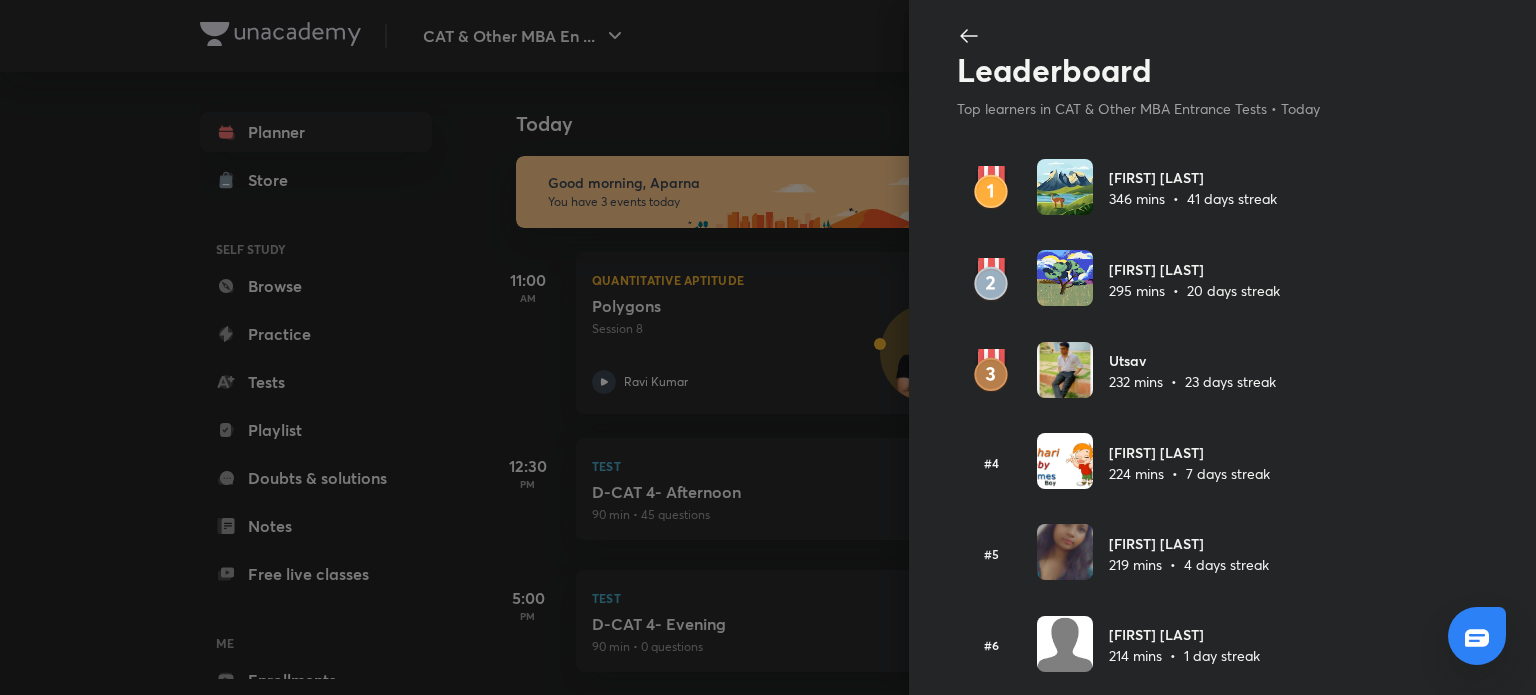 click at bounding box center [768, 347] 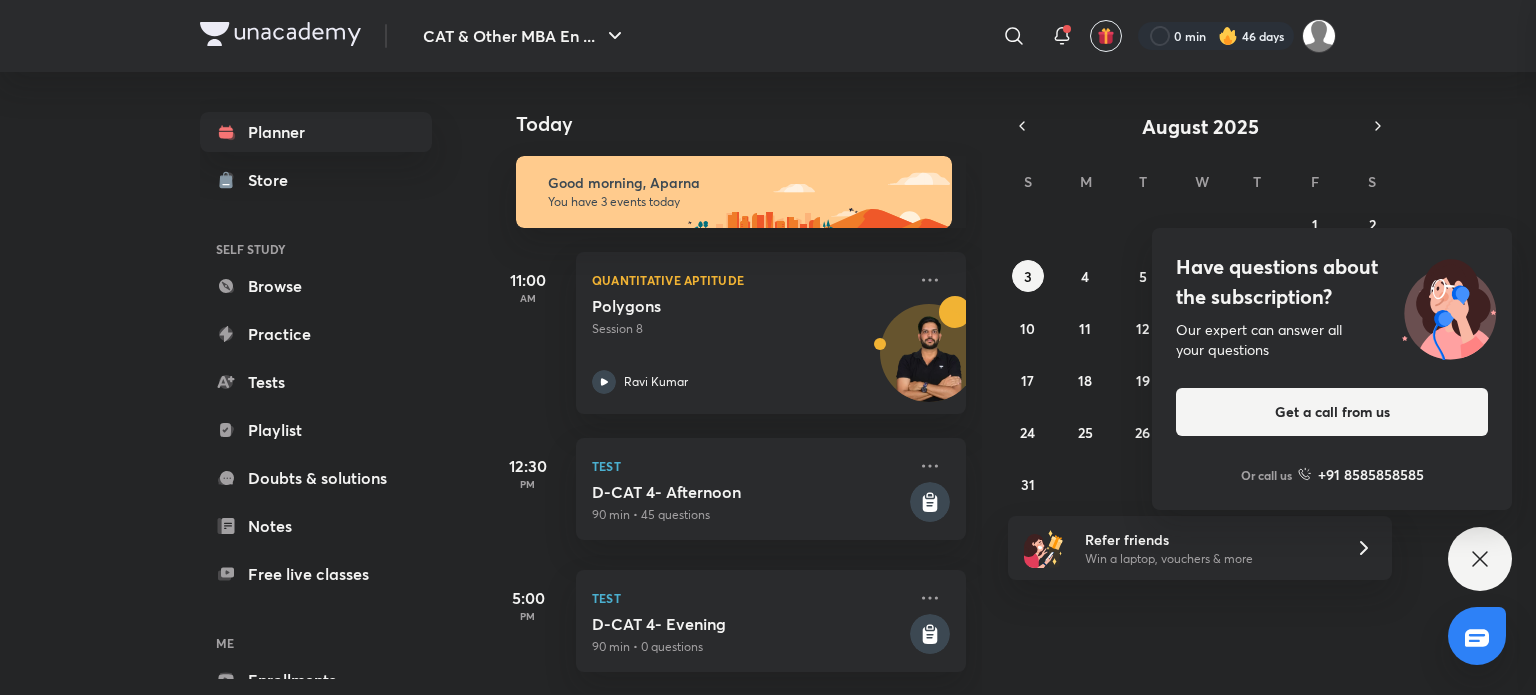 scroll, scrollTop: 320, scrollLeft: 0, axis: vertical 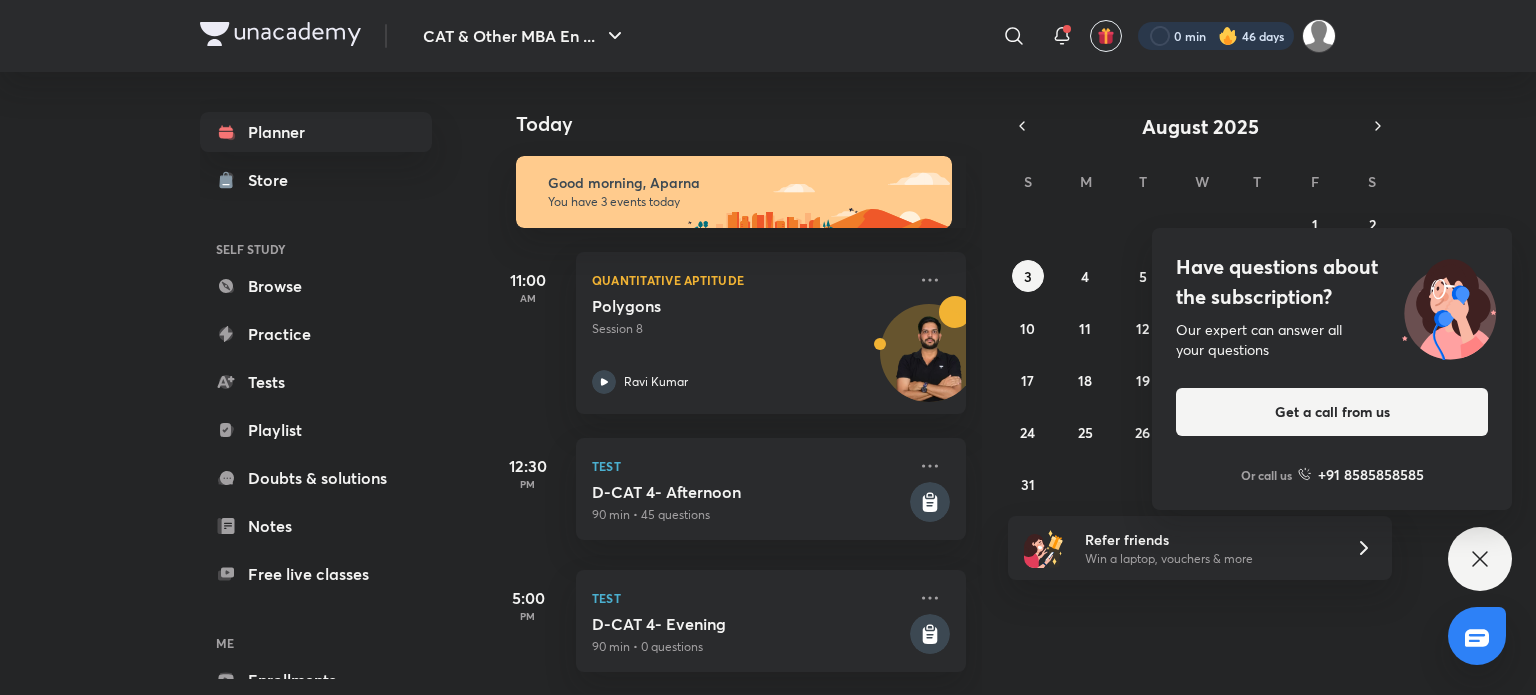click at bounding box center (1216, 36) 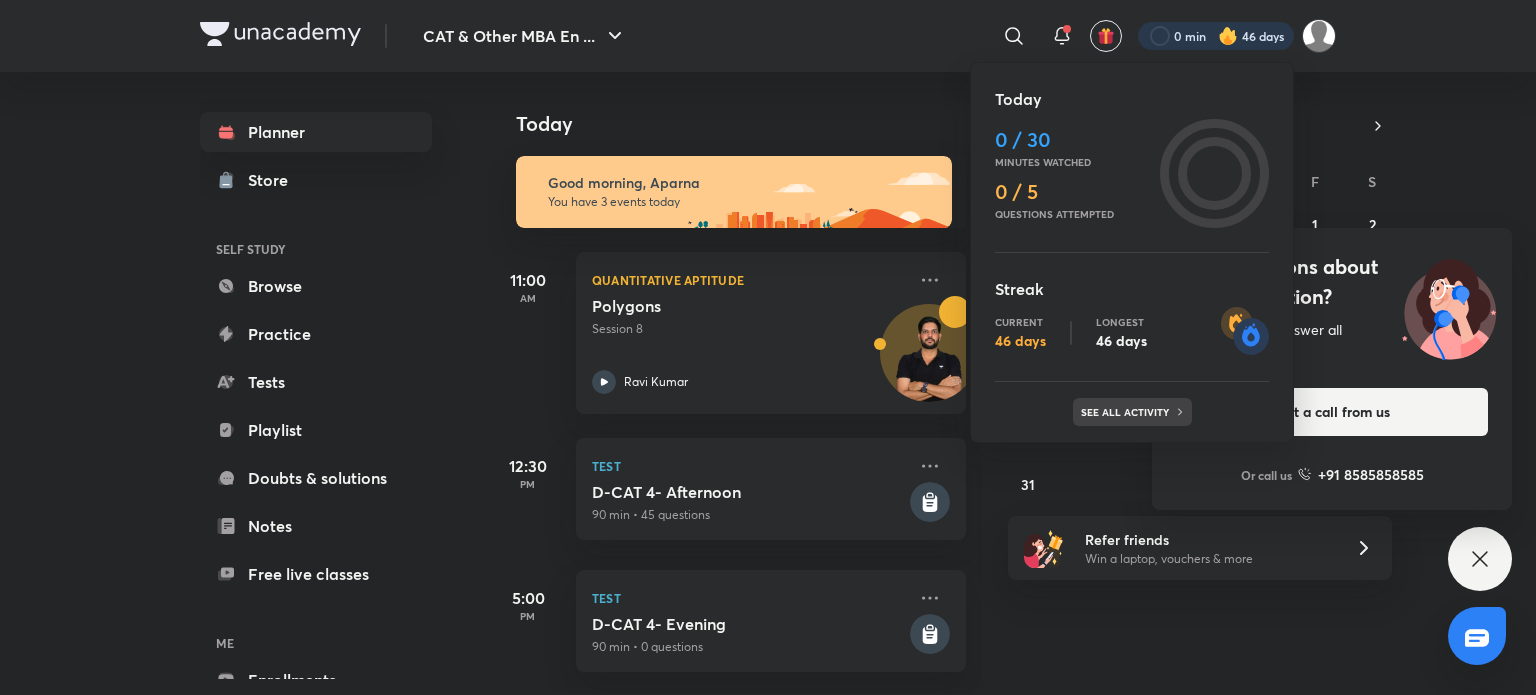click on "See all activity" at bounding box center [1132, 412] 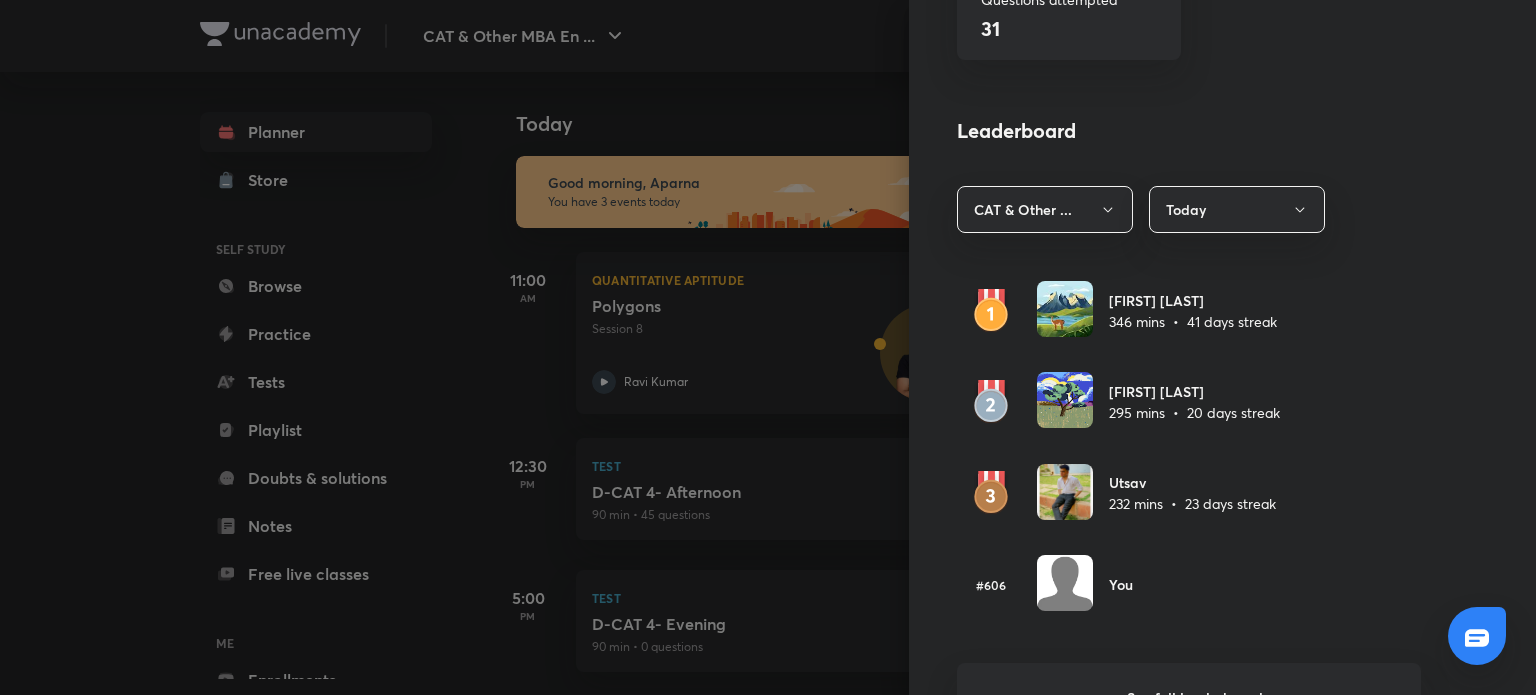 scroll, scrollTop: 1476, scrollLeft: 0, axis: vertical 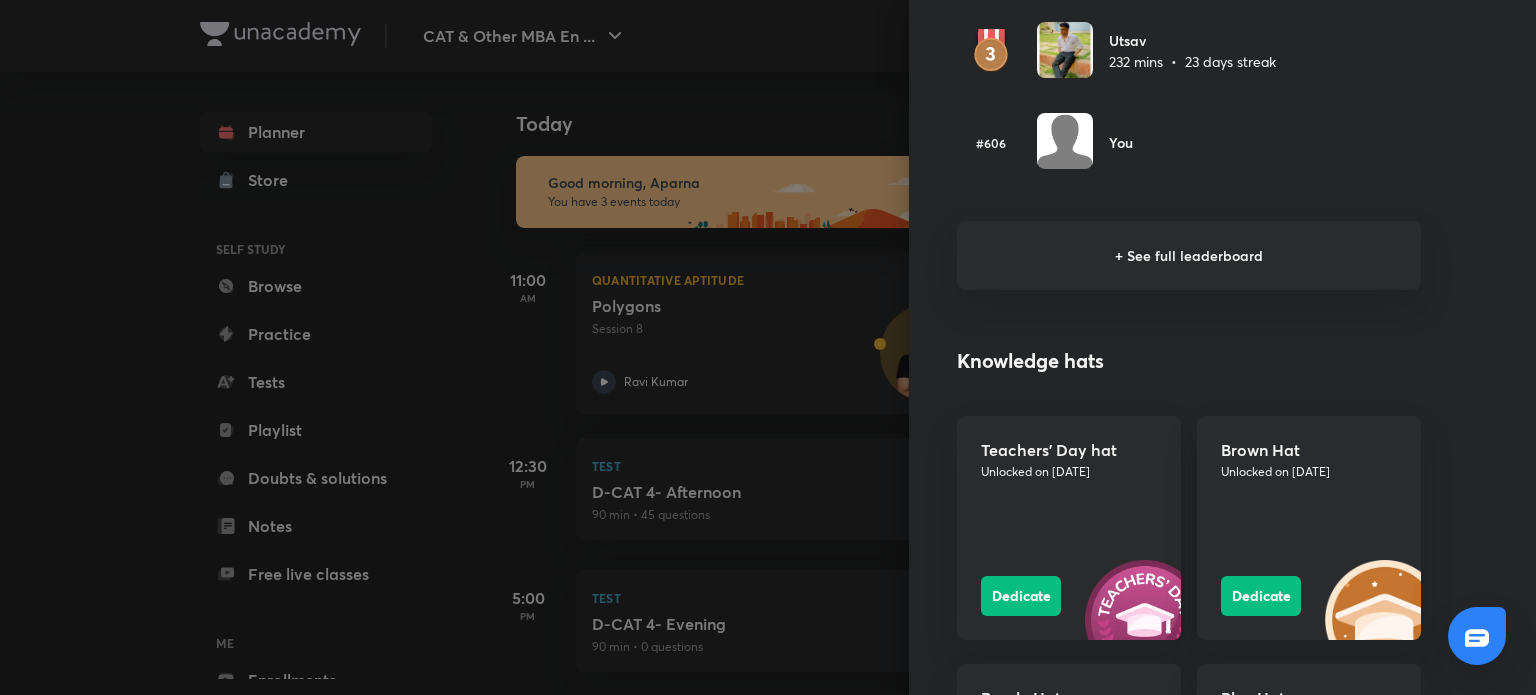 click on "+ See full leaderboard" at bounding box center (1189, 255) 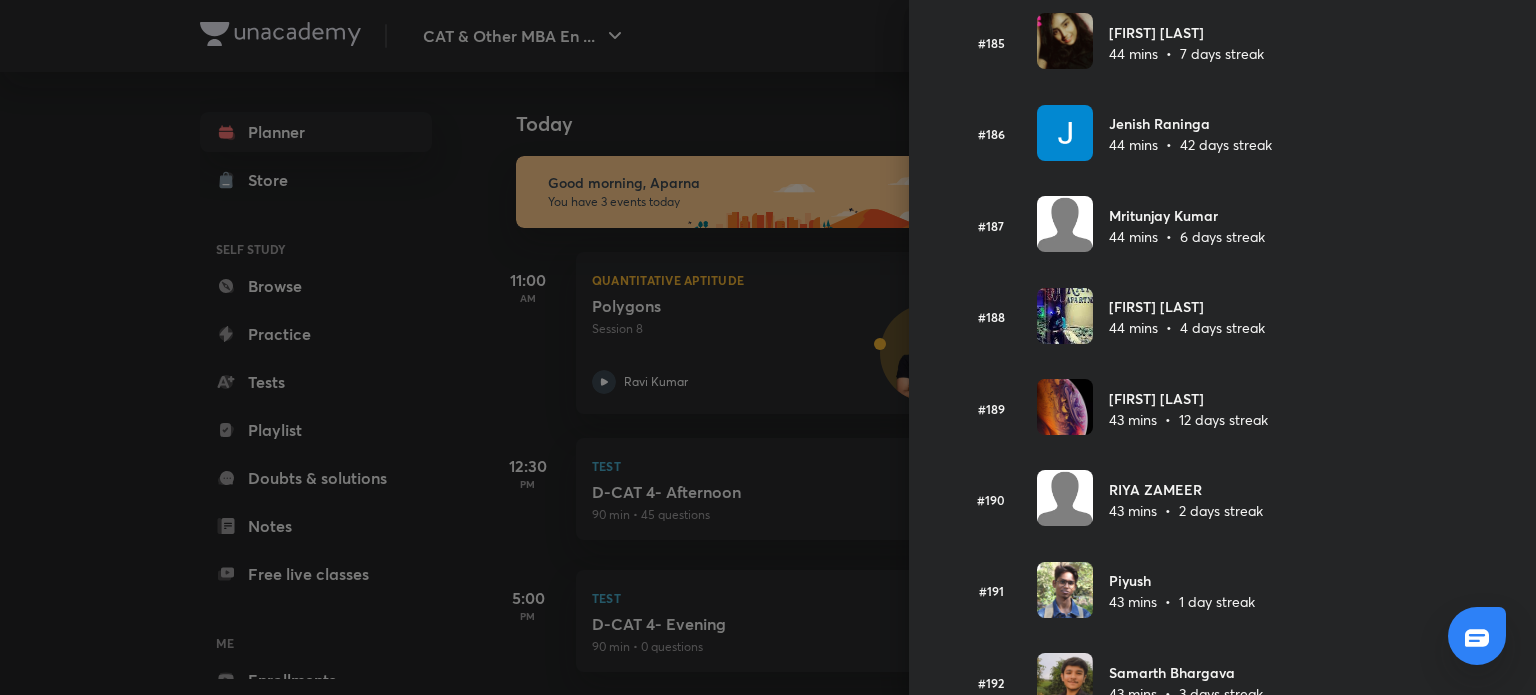 scroll, scrollTop: 16964, scrollLeft: 0, axis: vertical 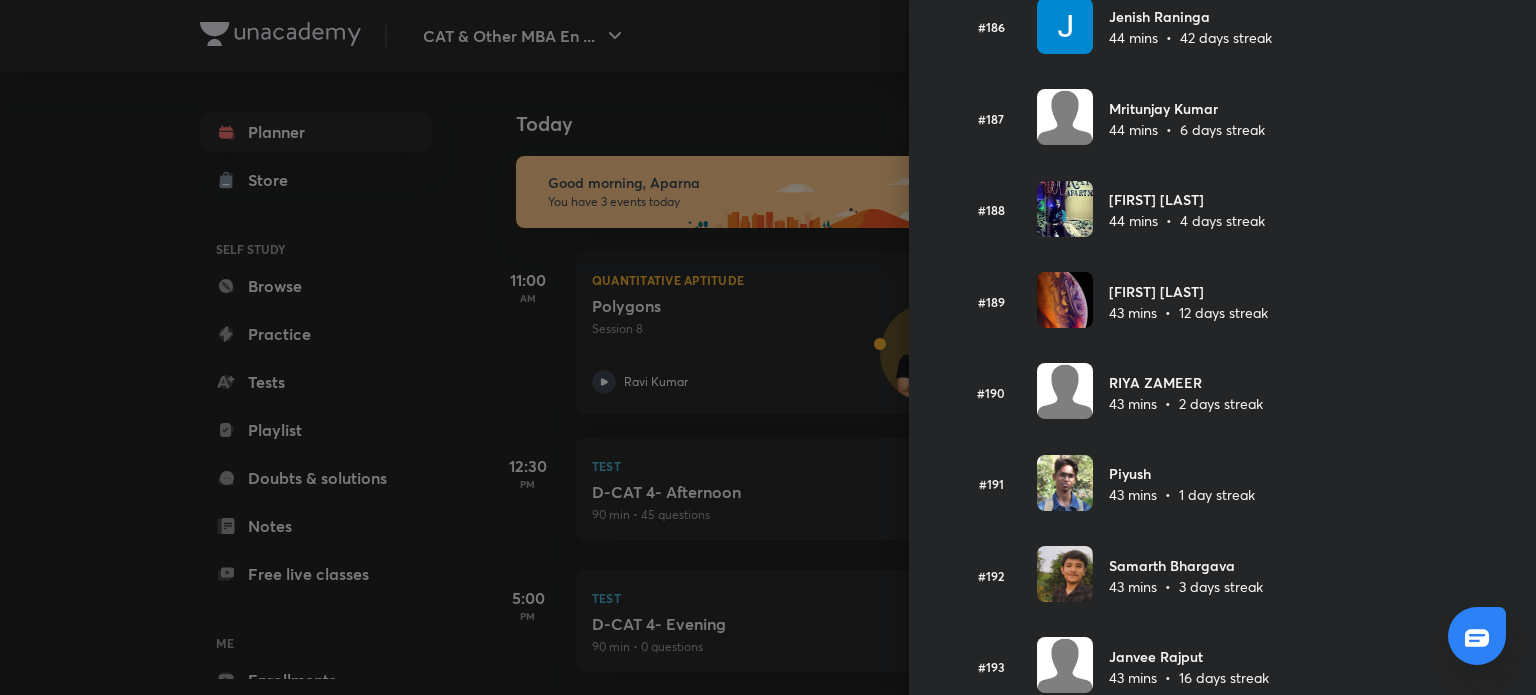 click at bounding box center [768, 347] 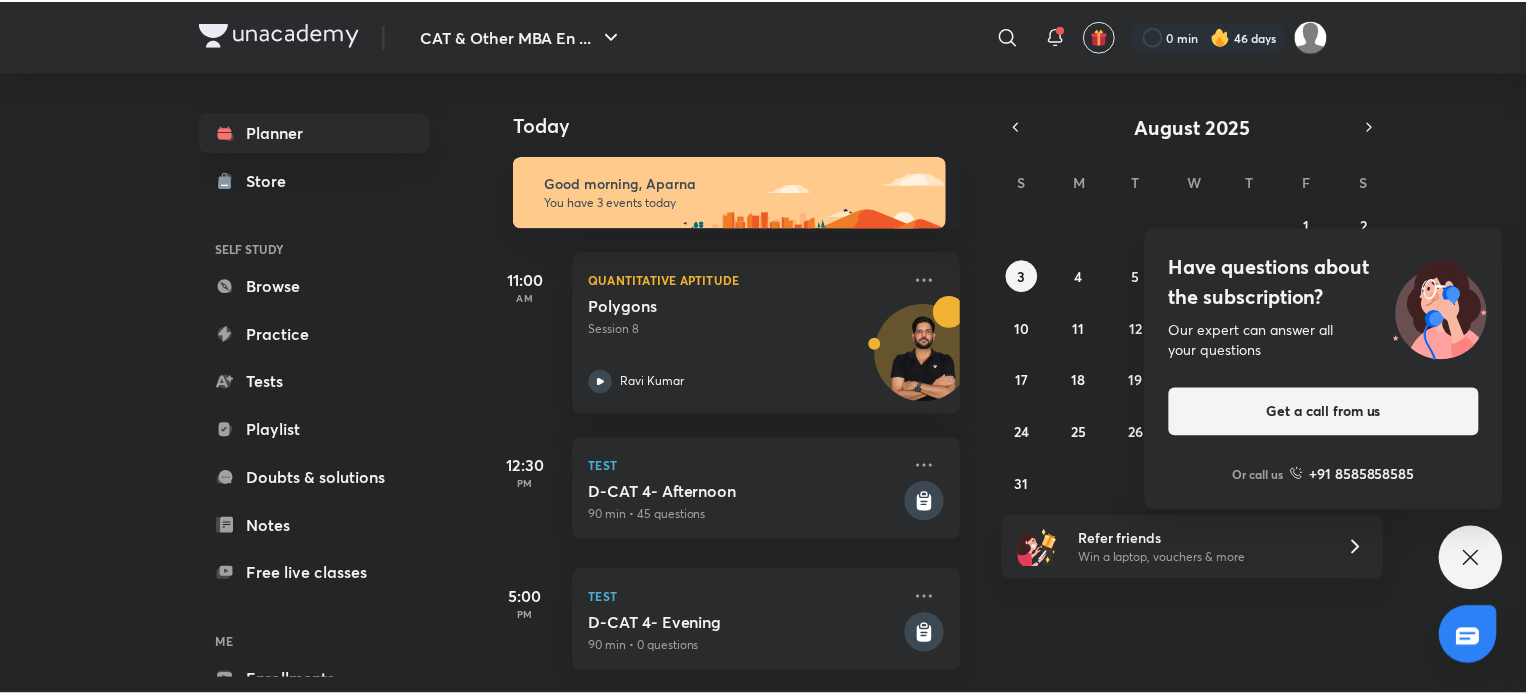 scroll, scrollTop: 0, scrollLeft: 0, axis: both 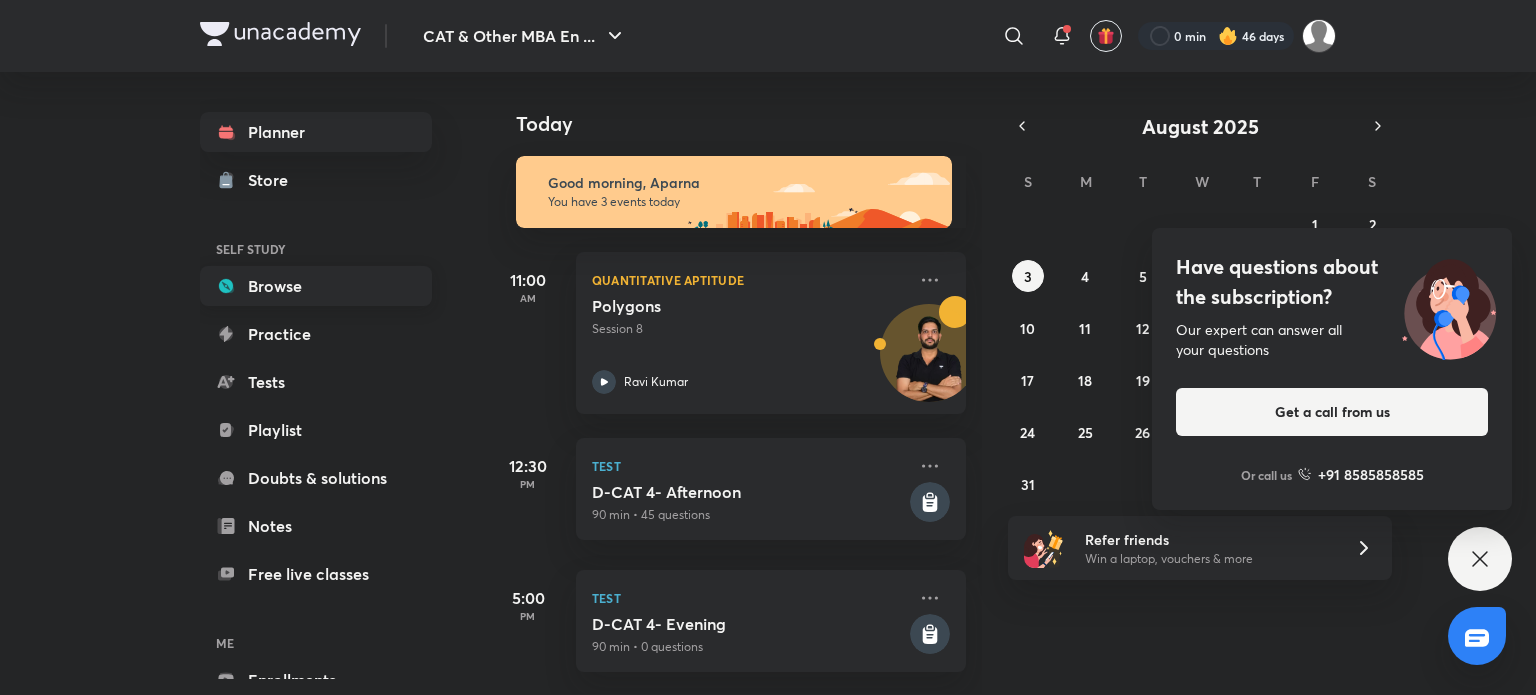 click on "Browse" at bounding box center [316, 286] 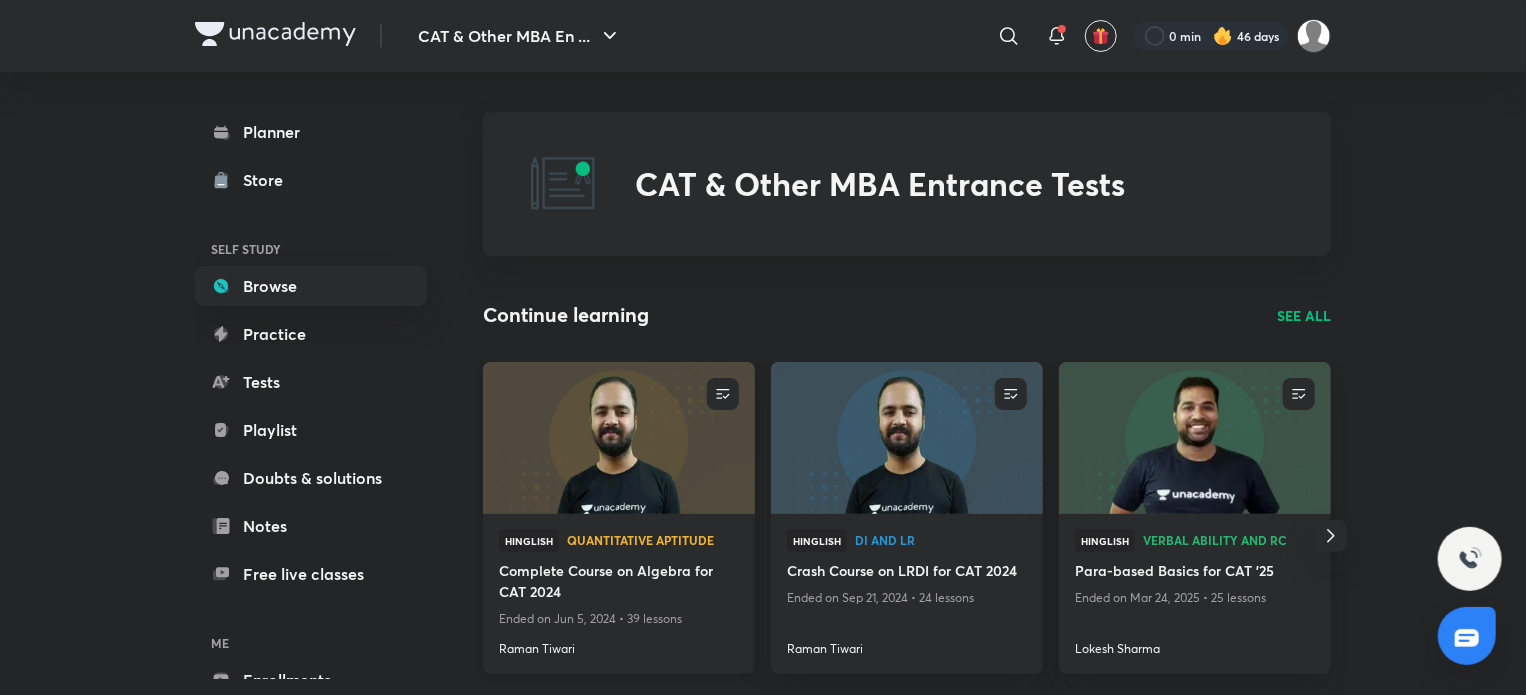 click at bounding box center [618, 437] 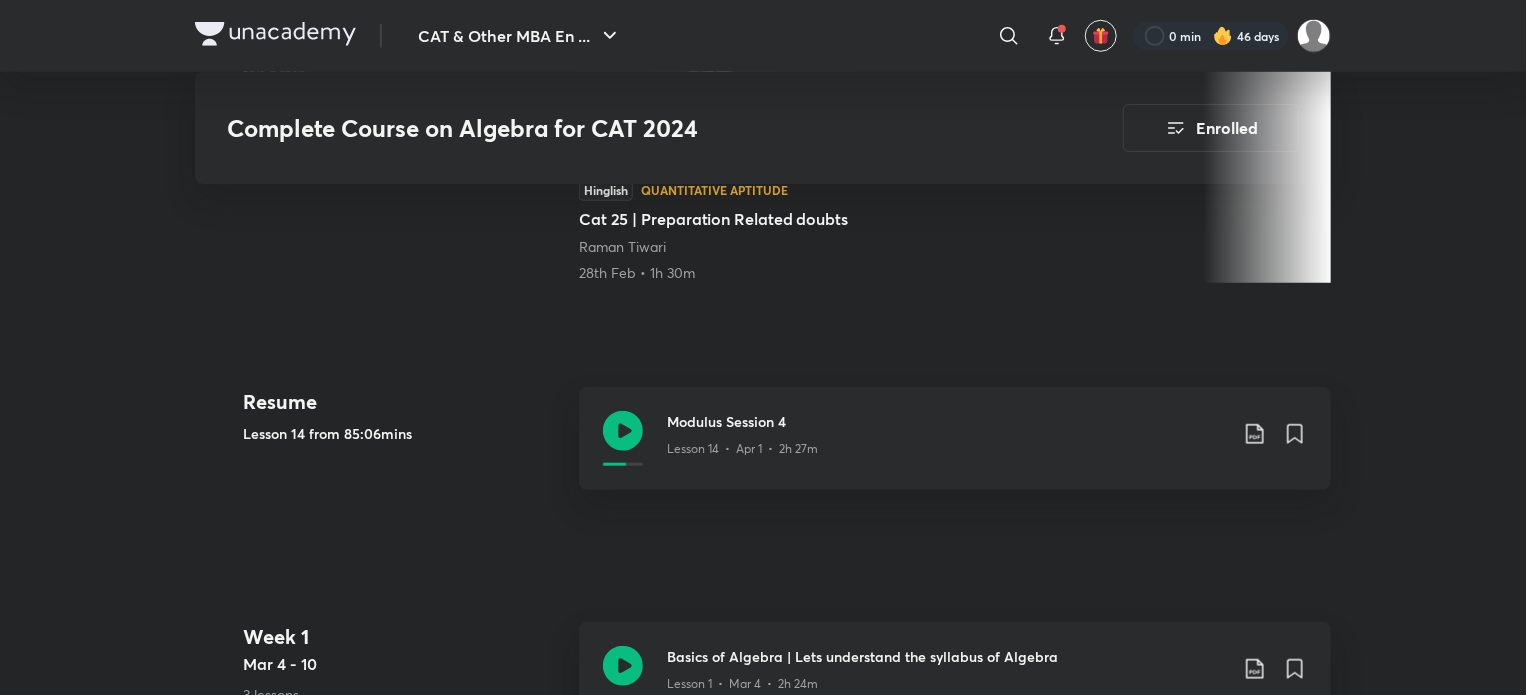 scroll, scrollTop: 756, scrollLeft: 0, axis: vertical 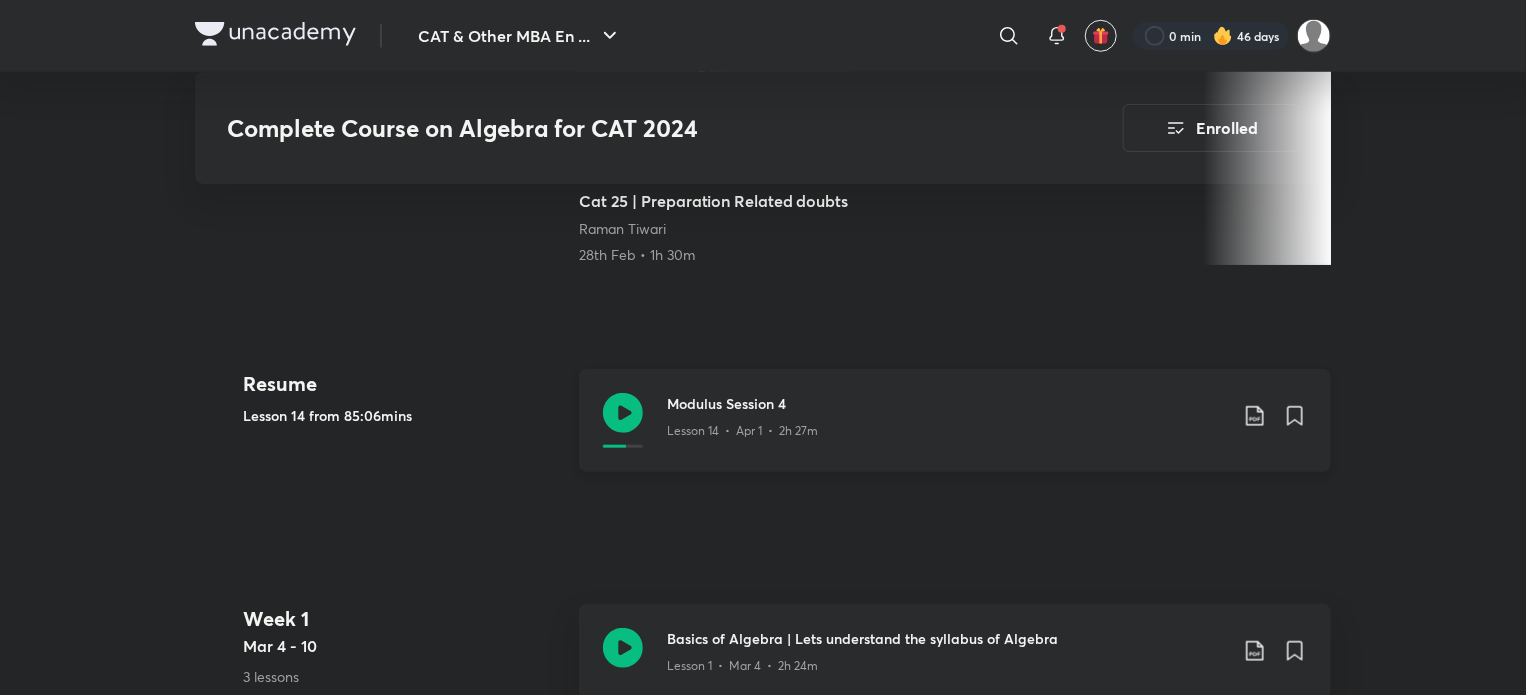 click 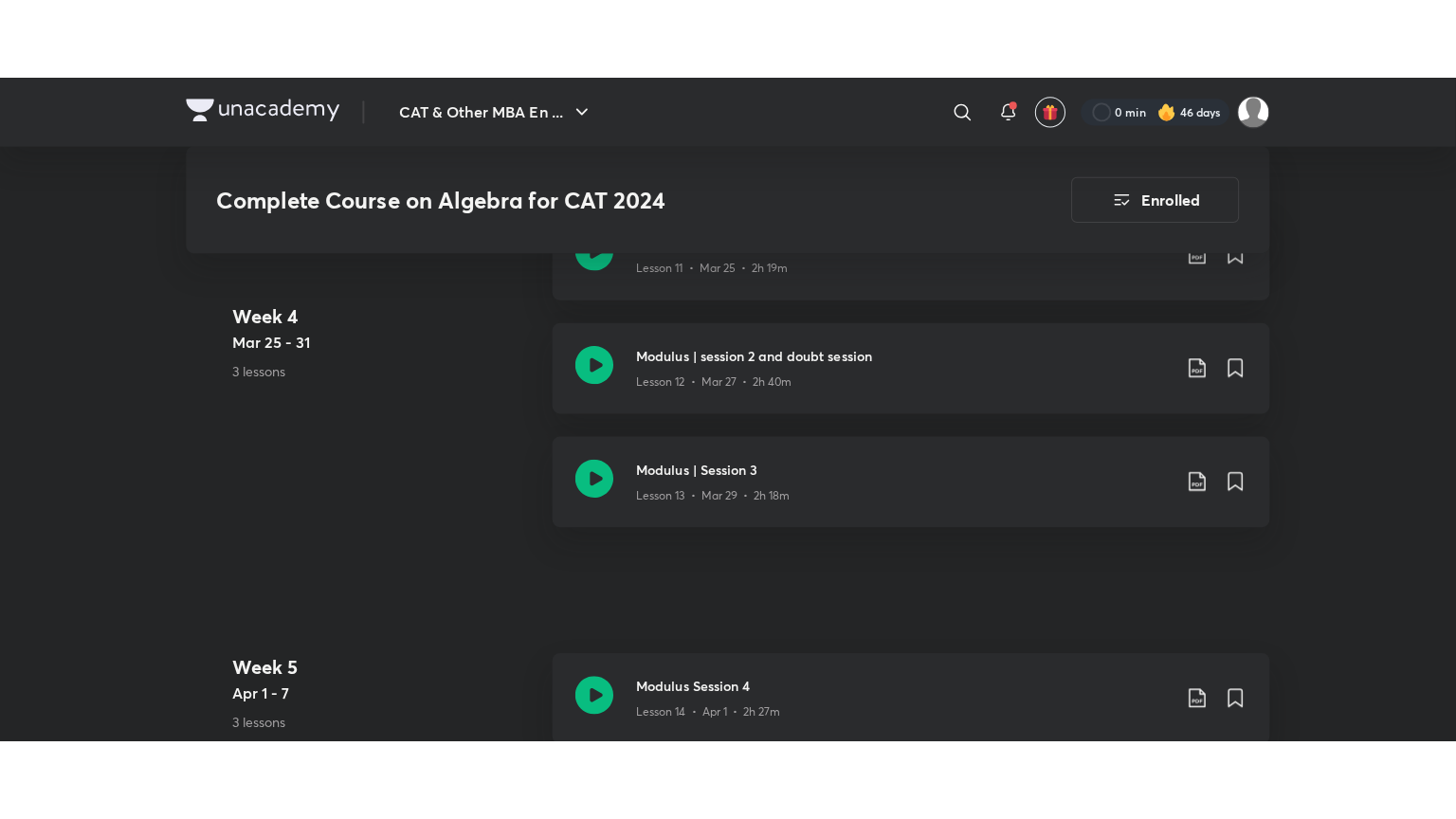 scroll, scrollTop: 2597, scrollLeft: 0, axis: vertical 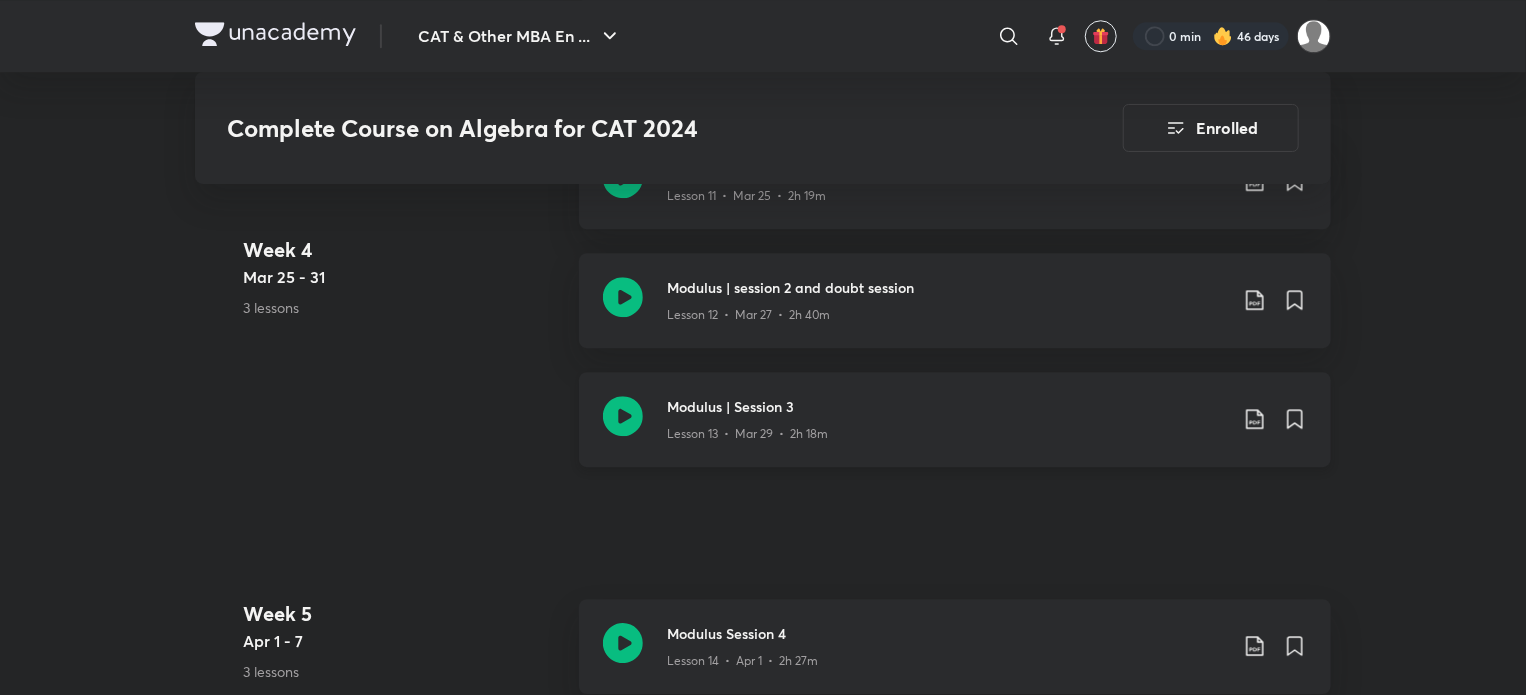 click 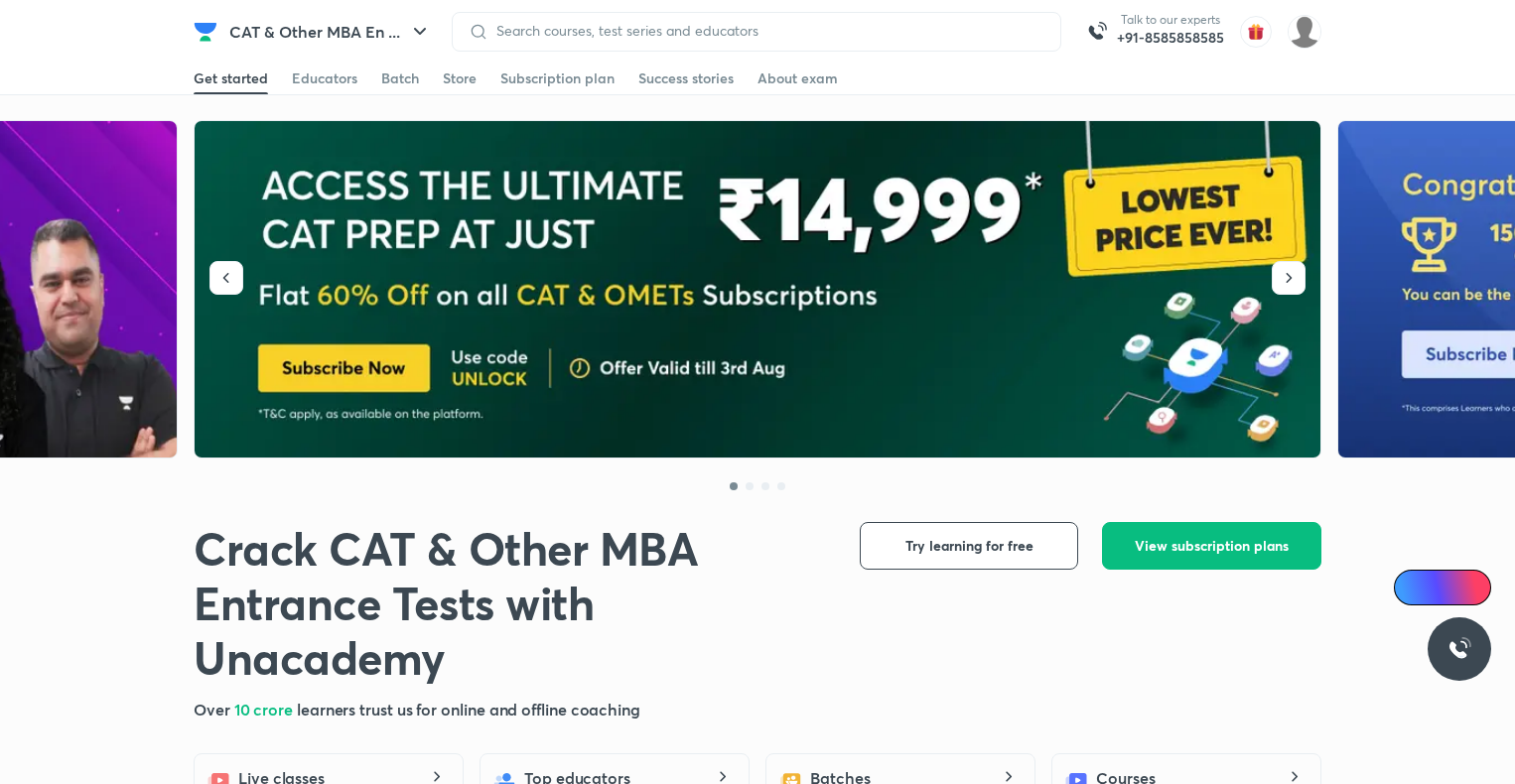 scroll, scrollTop: 0, scrollLeft: 0, axis: both 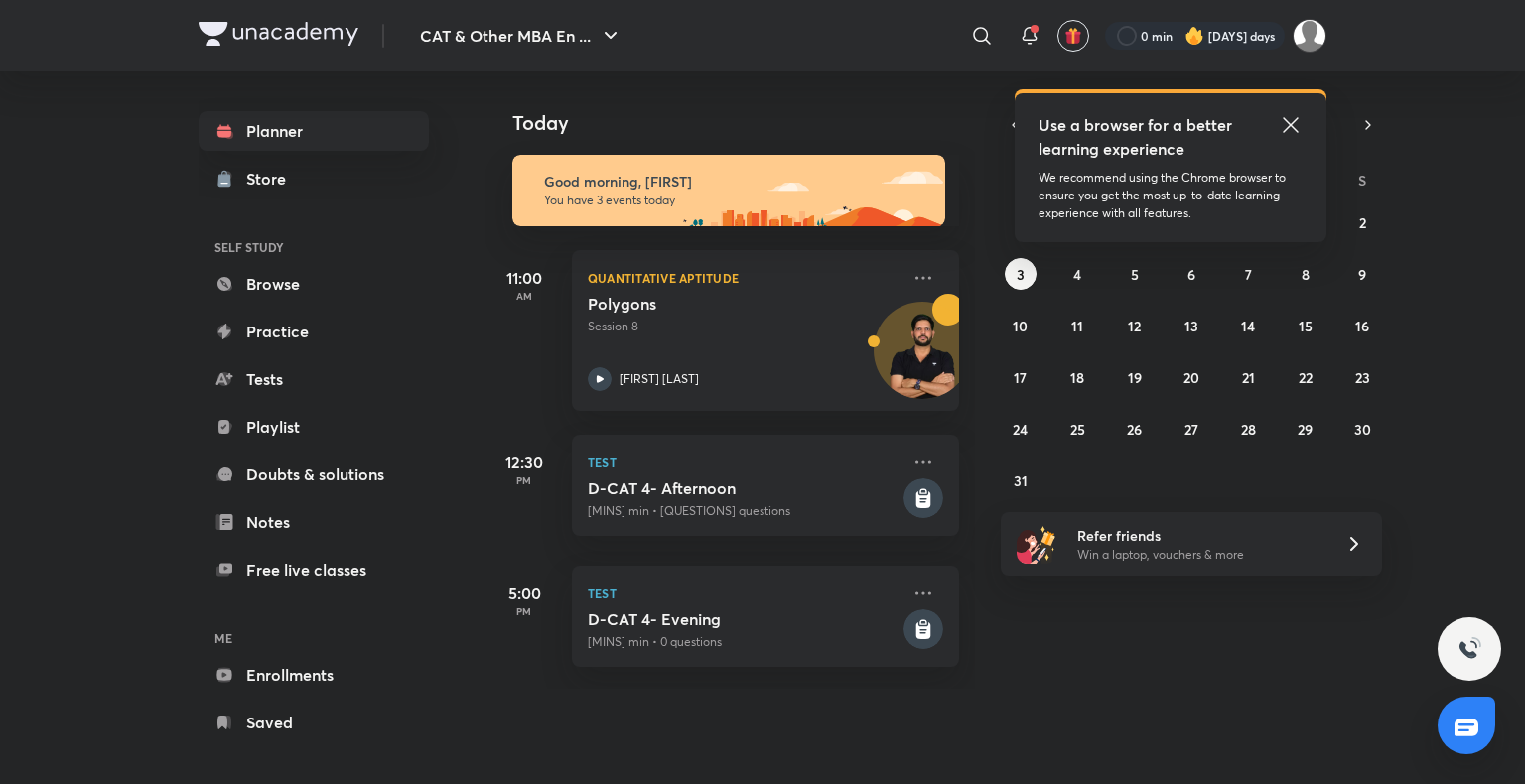 click at bounding box center [1194, 36] 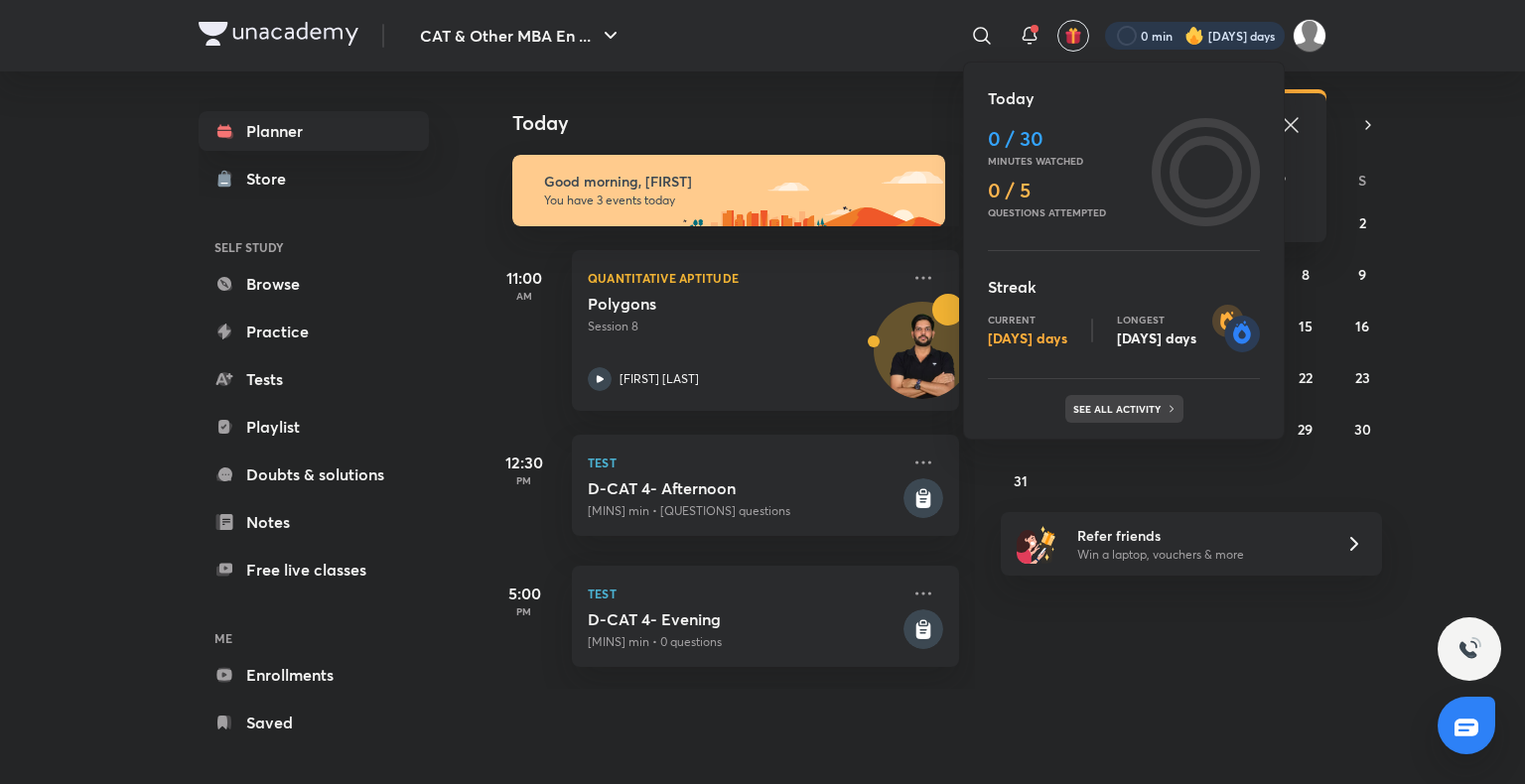 click on "See all activity" at bounding box center (1124, 409) 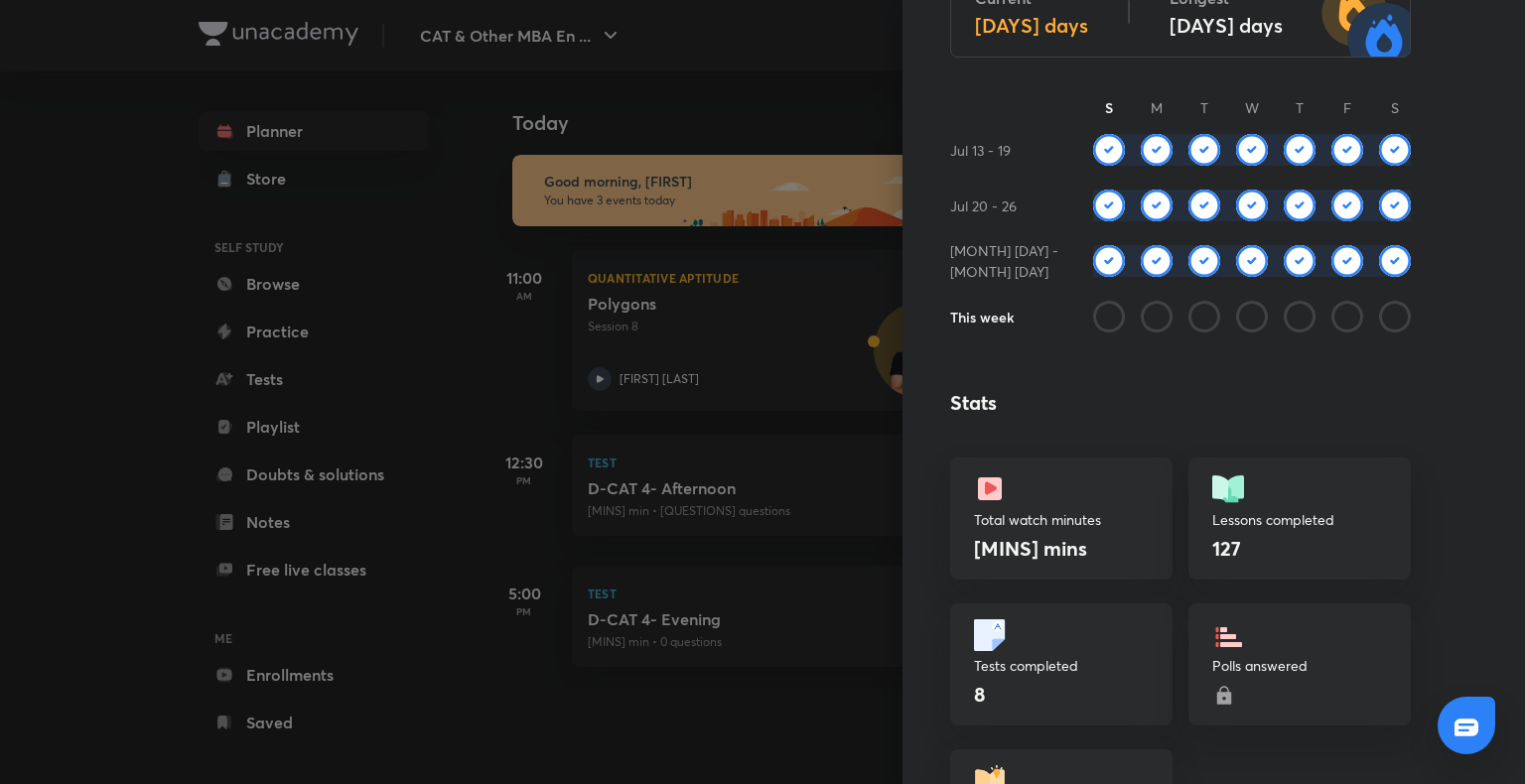 scroll, scrollTop: 213, scrollLeft: 0, axis: vertical 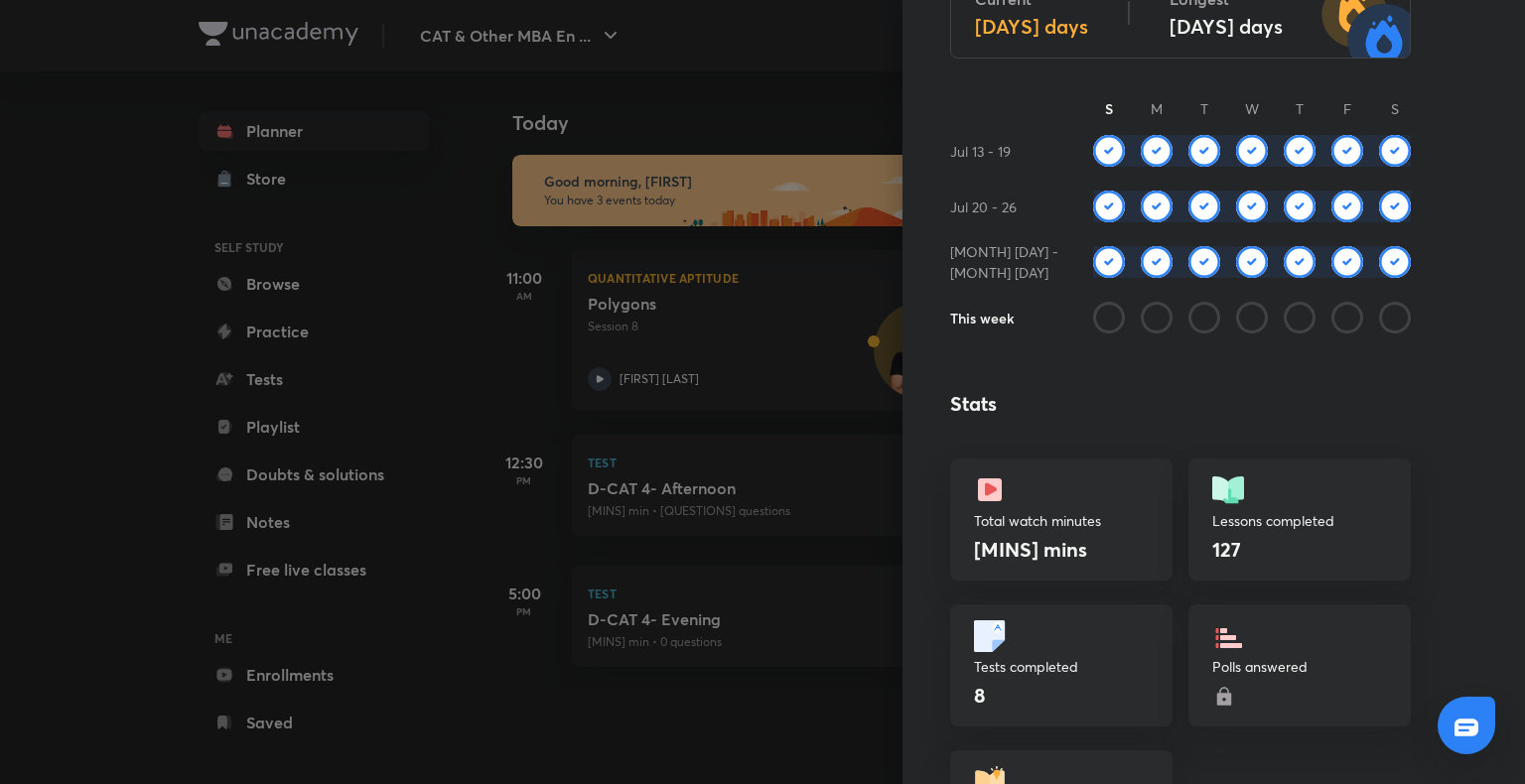 click at bounding box center (762, 392) 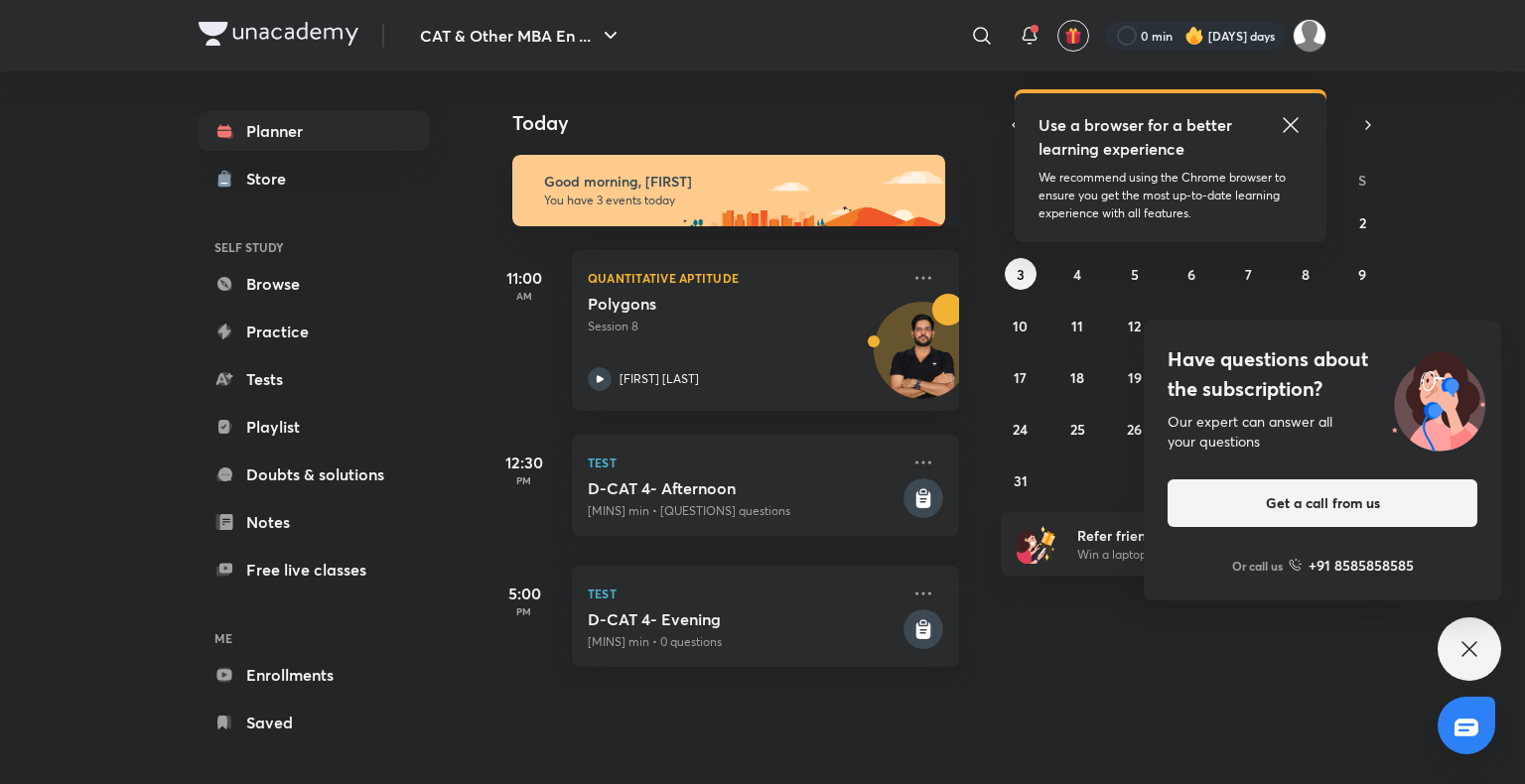 click 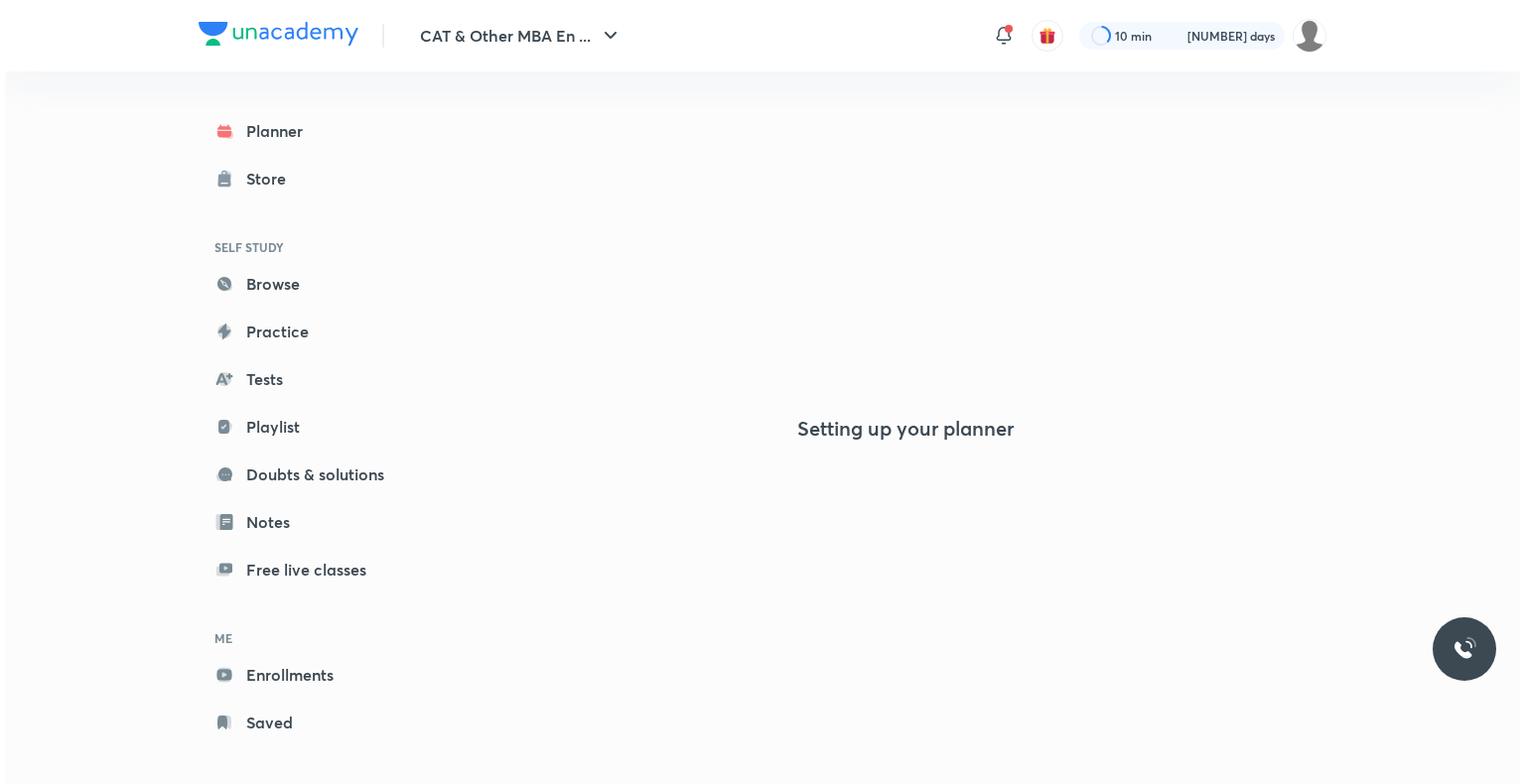 scroll, scrollTop: 0, scrollLeft: 0, axis: both 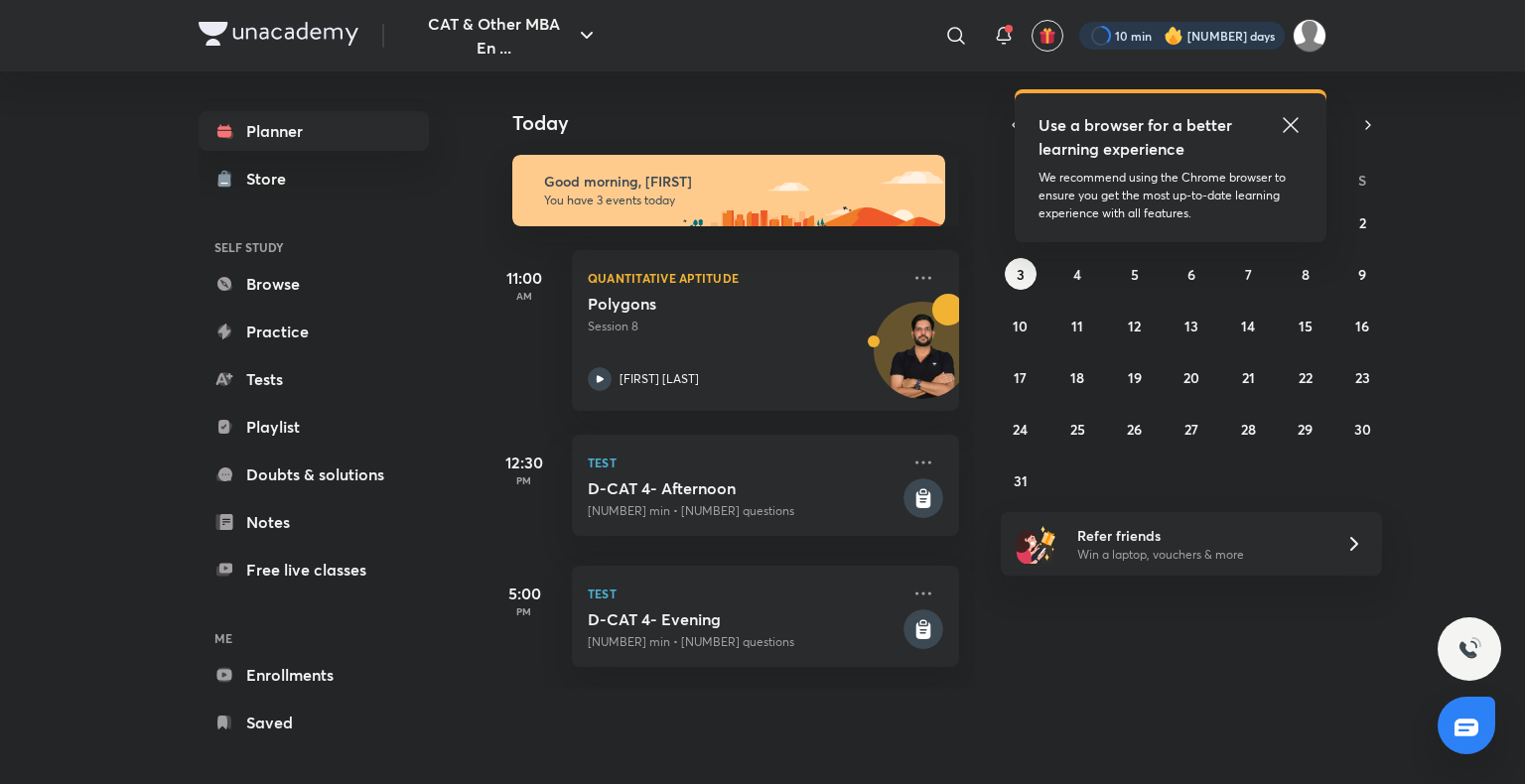 click at bounding box center (1181, 36) 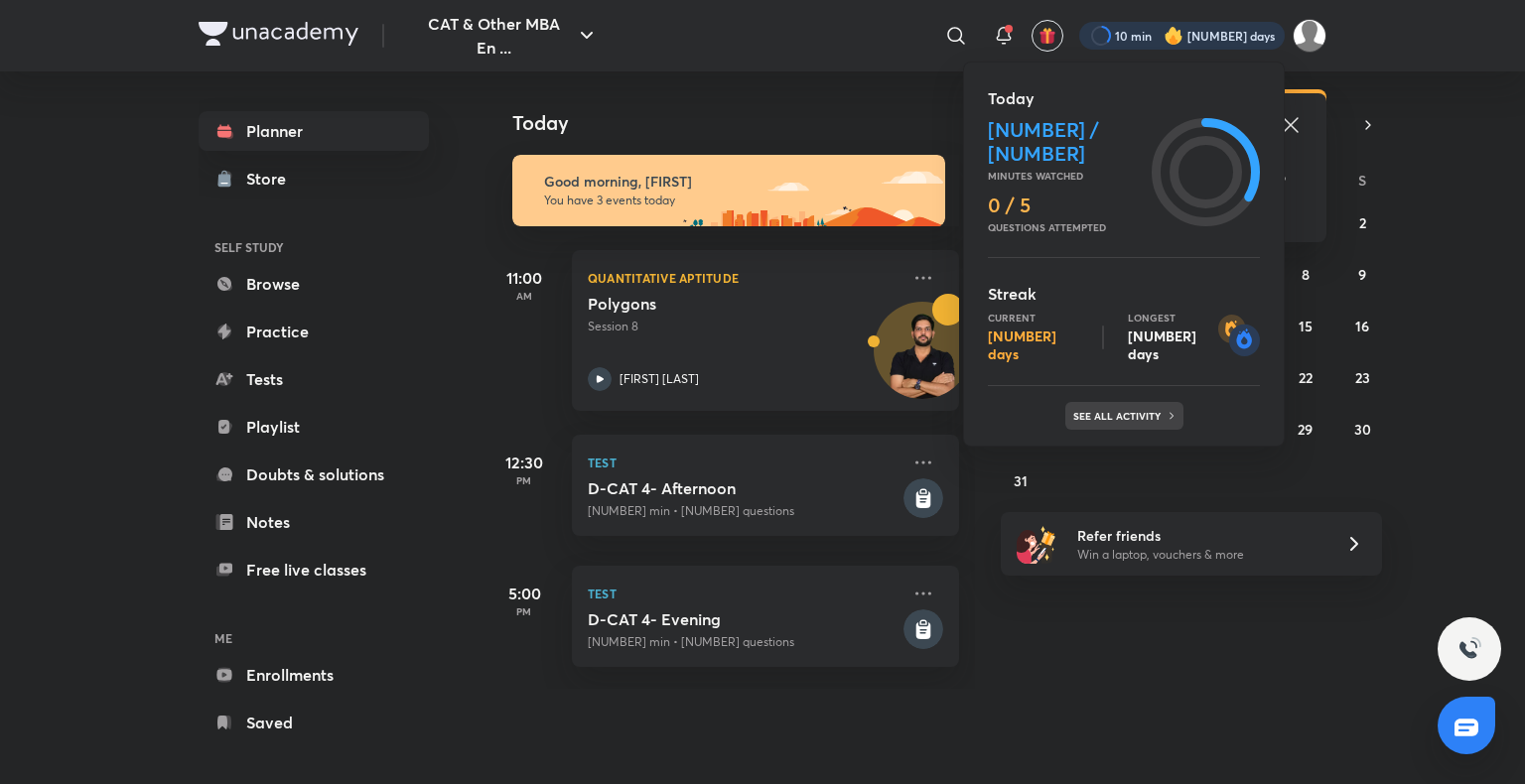 click on "See all activity" at bounding box center [1119, 416] 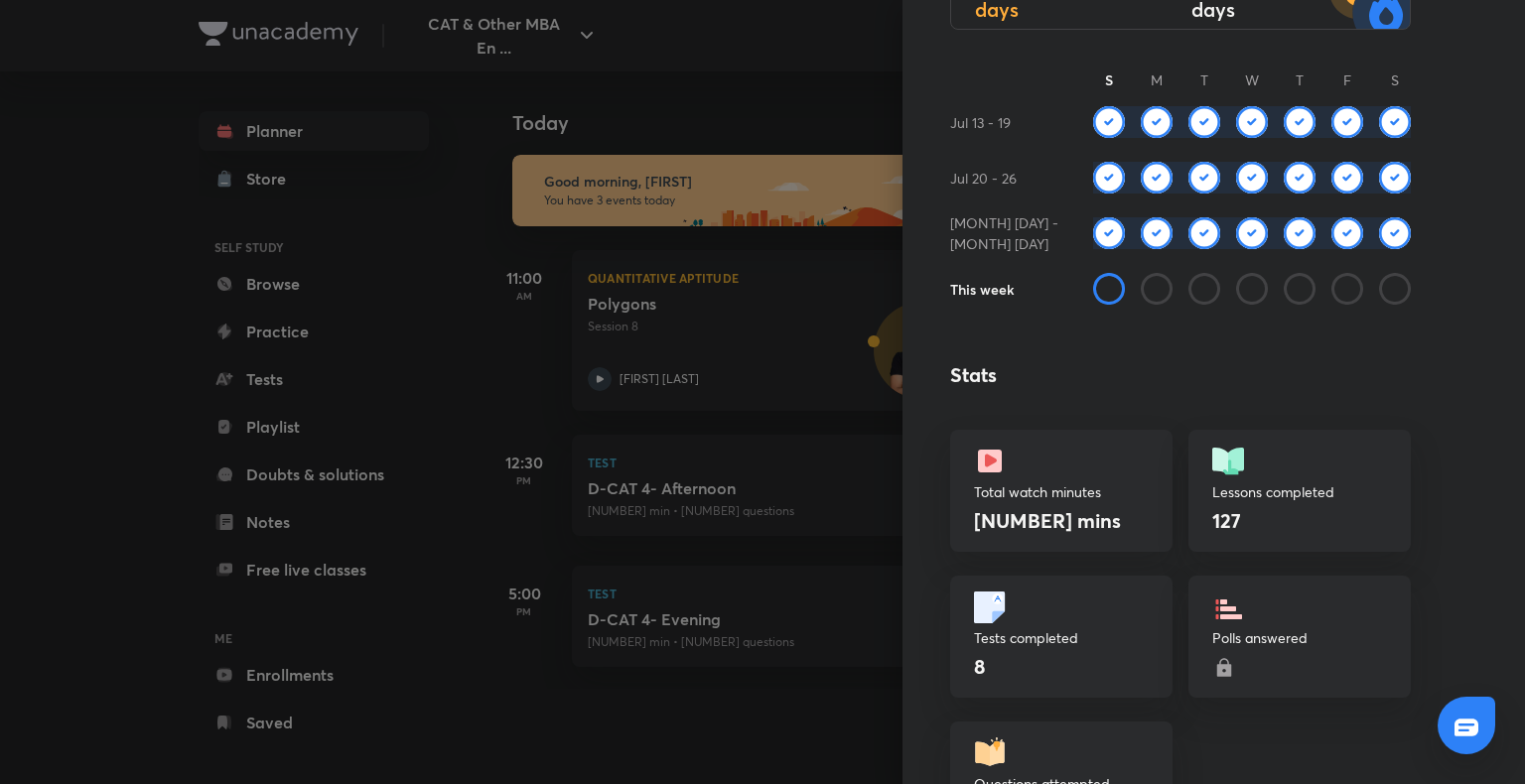 scroll, scrollTop: 246, scrollLeft: 0, axis: vertical 